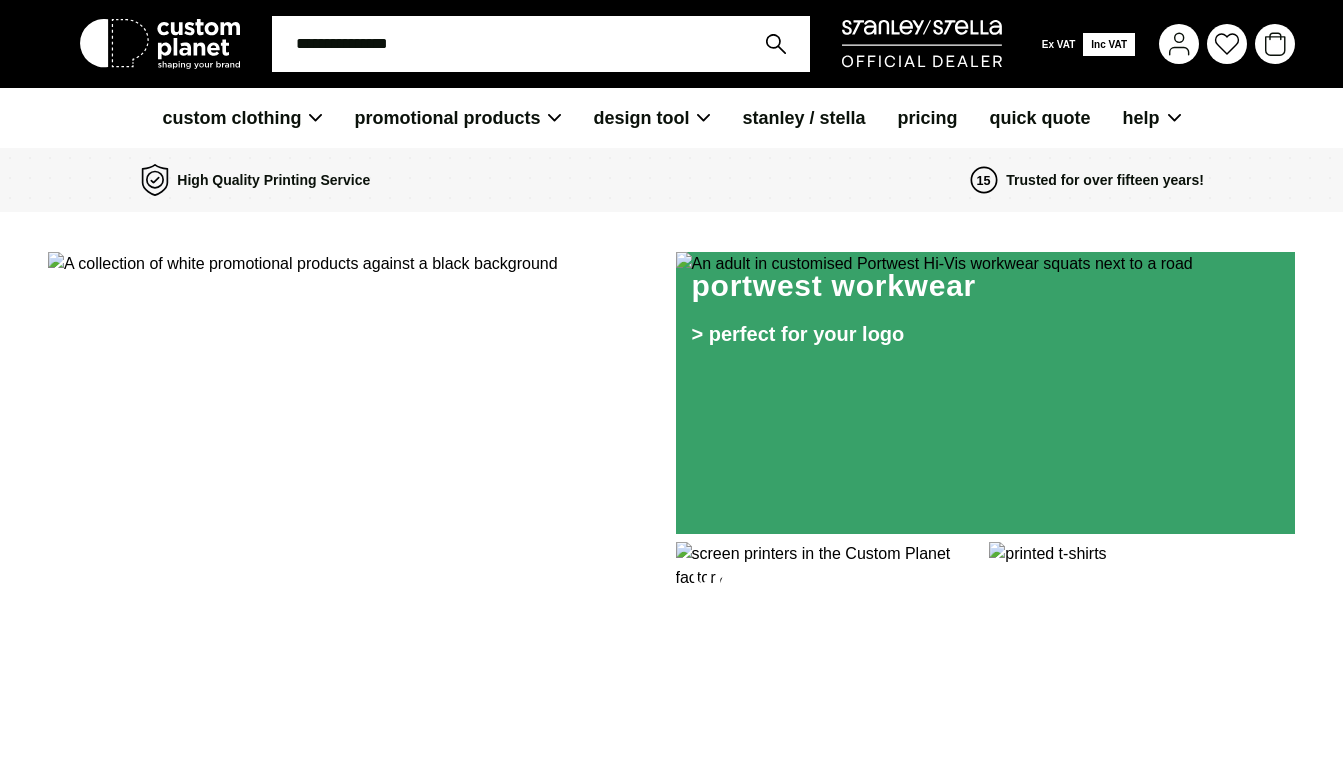 scroll, scrollTop: 0, scrollLeft: 0, axis: both 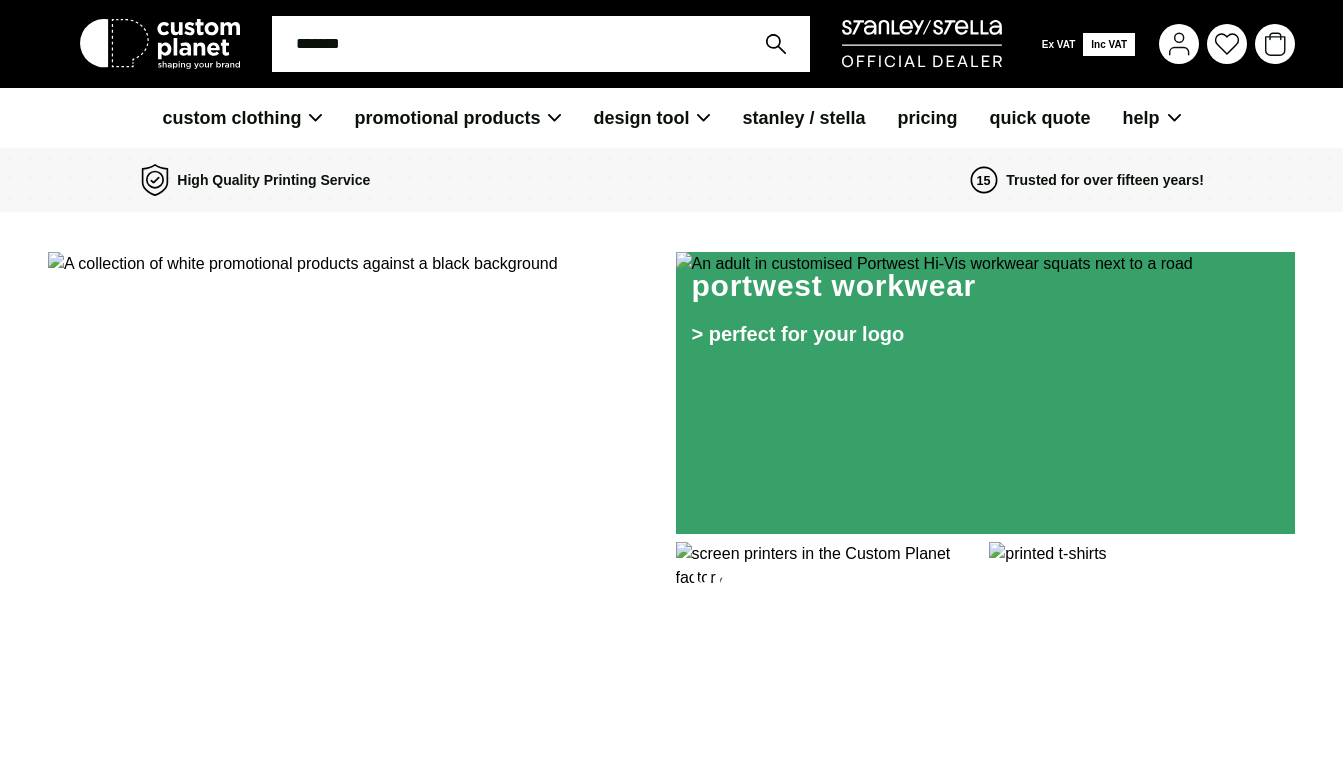 click at bounding box center [1179, 37] 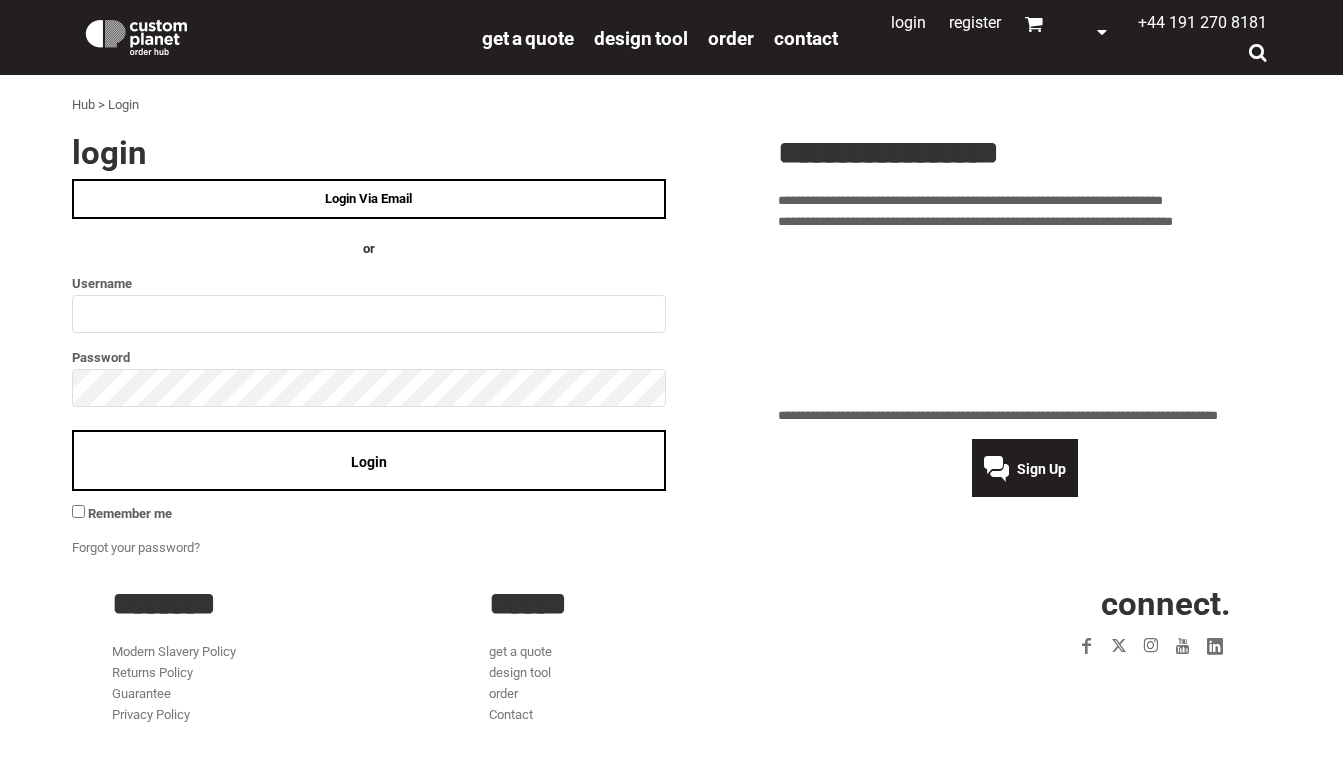 scroll, scrollTop: 0, scrollLeft: 0, axis: both 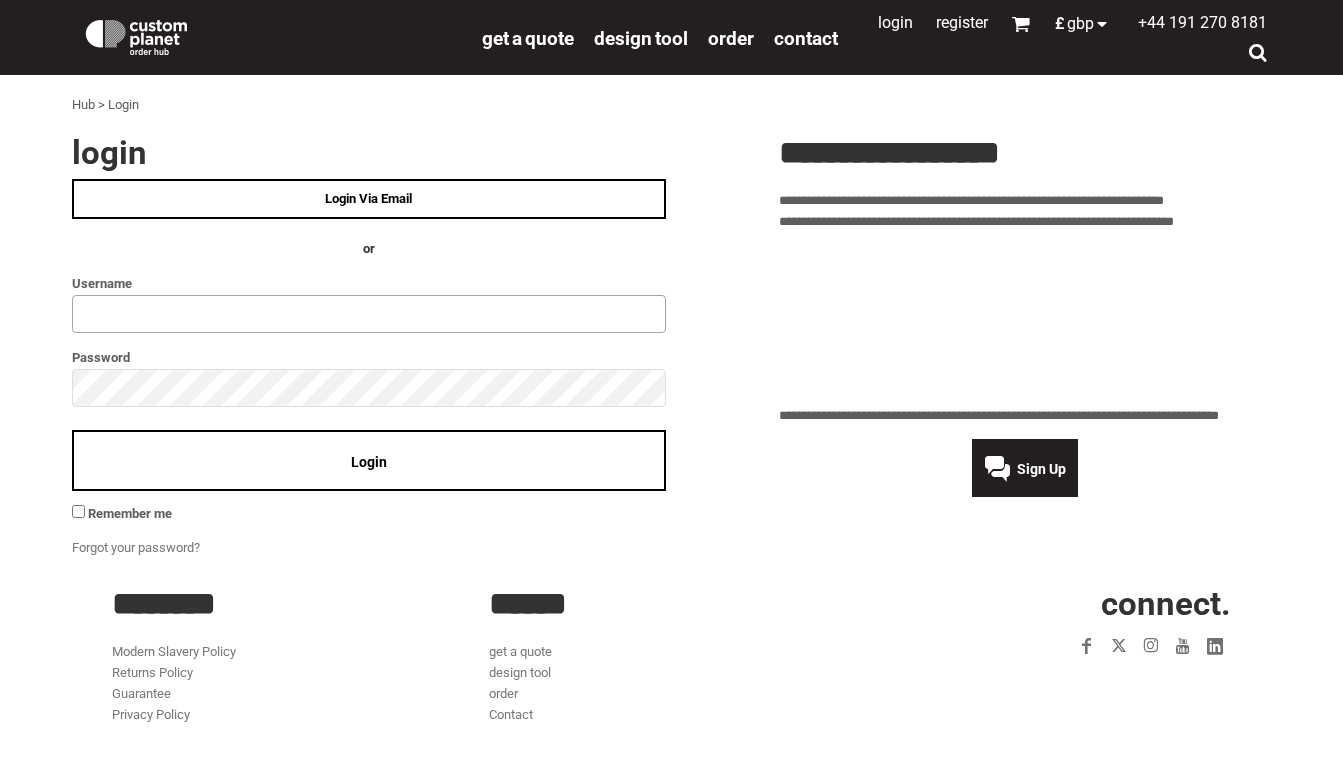 click at bounding box center [369, 314] 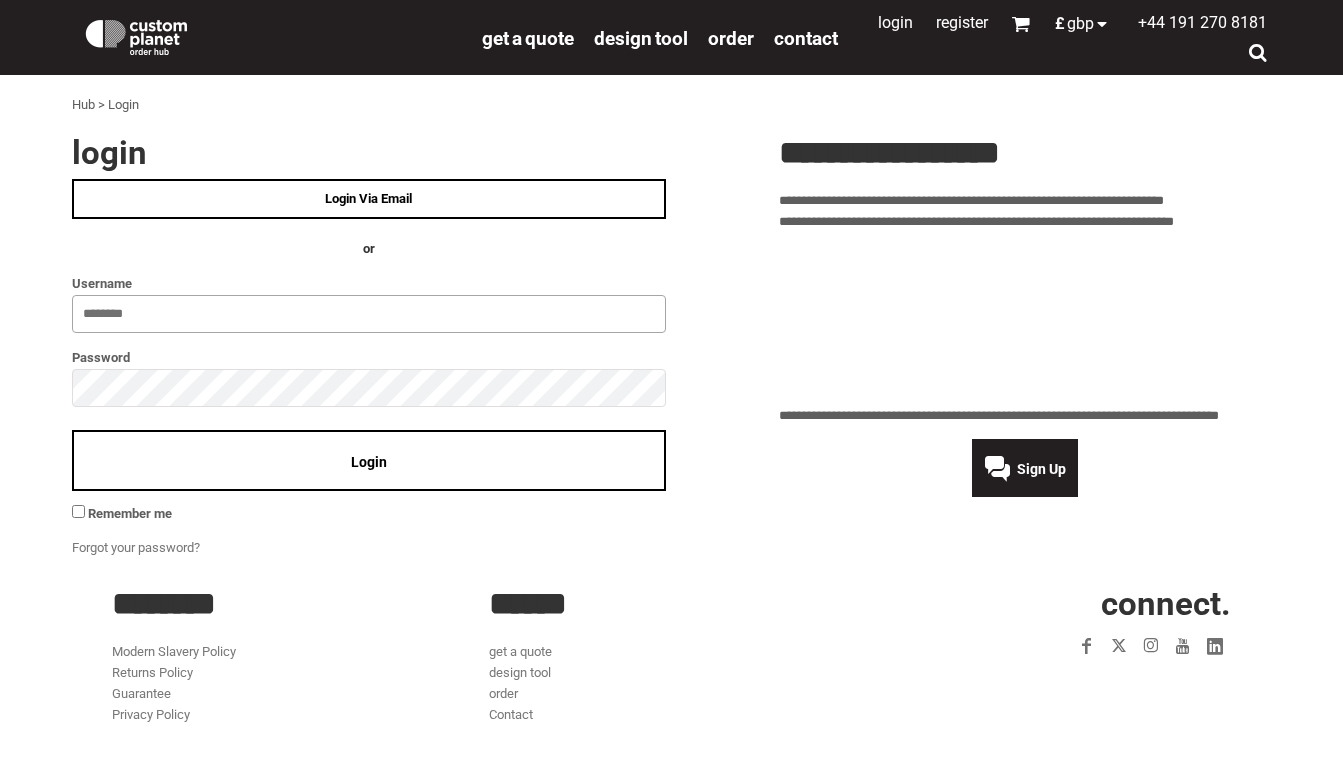 type on "********" 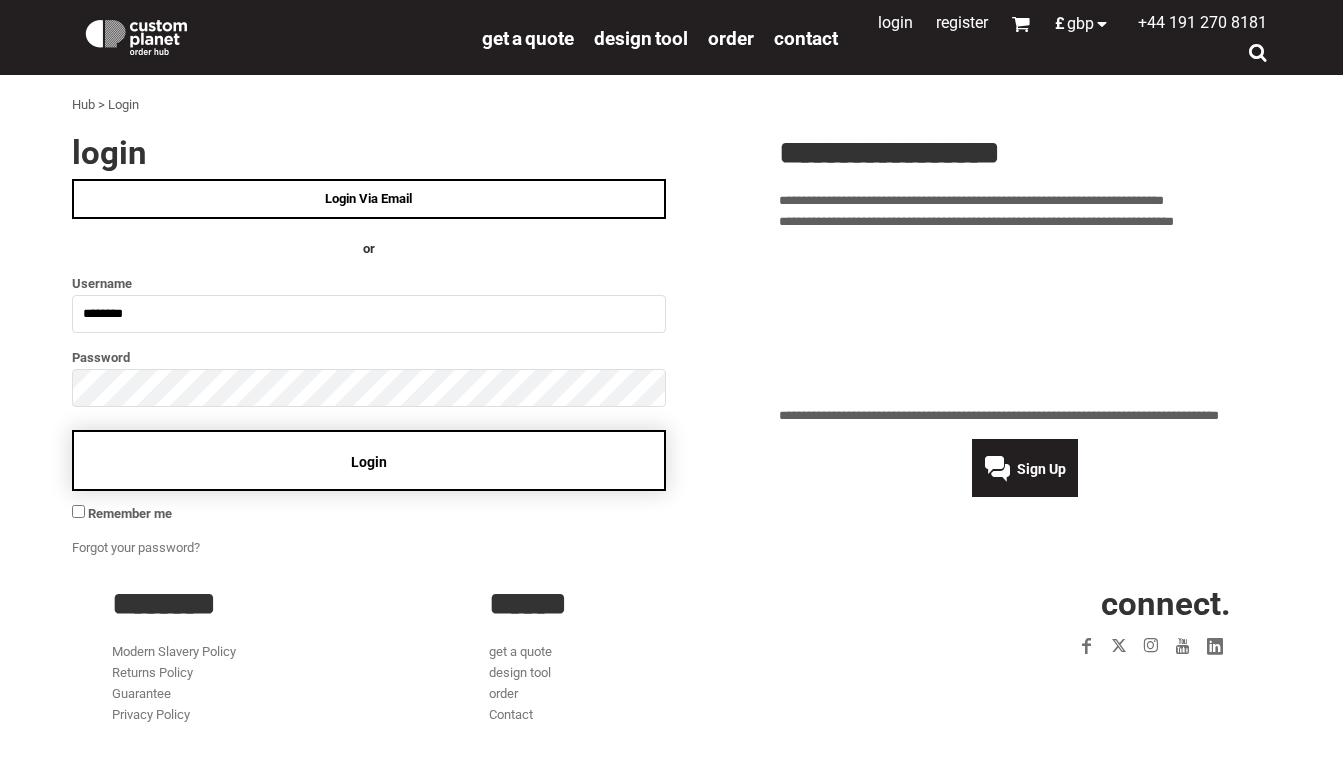 click on "Login" at bounding box center (369, 460) 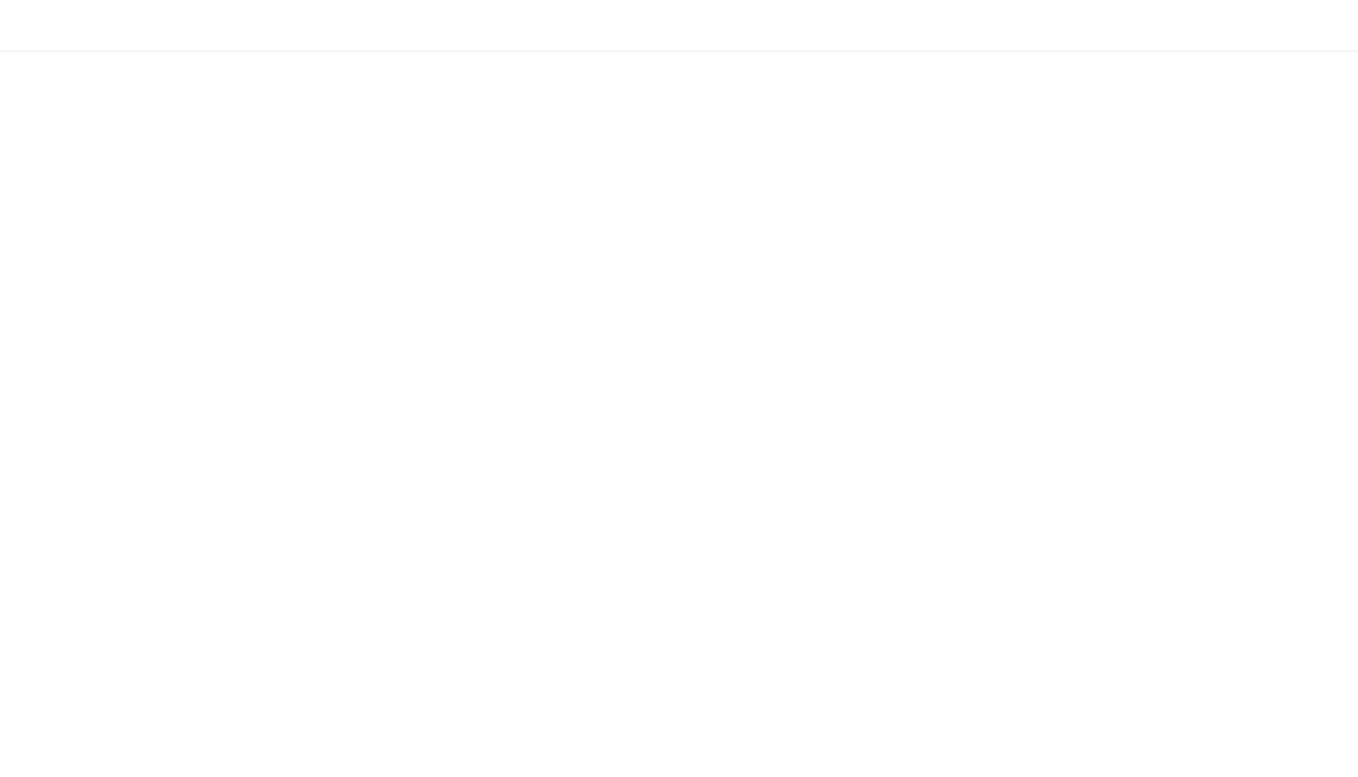 scroll, scrollTop: 0, scrollLeft: 0, axis: both 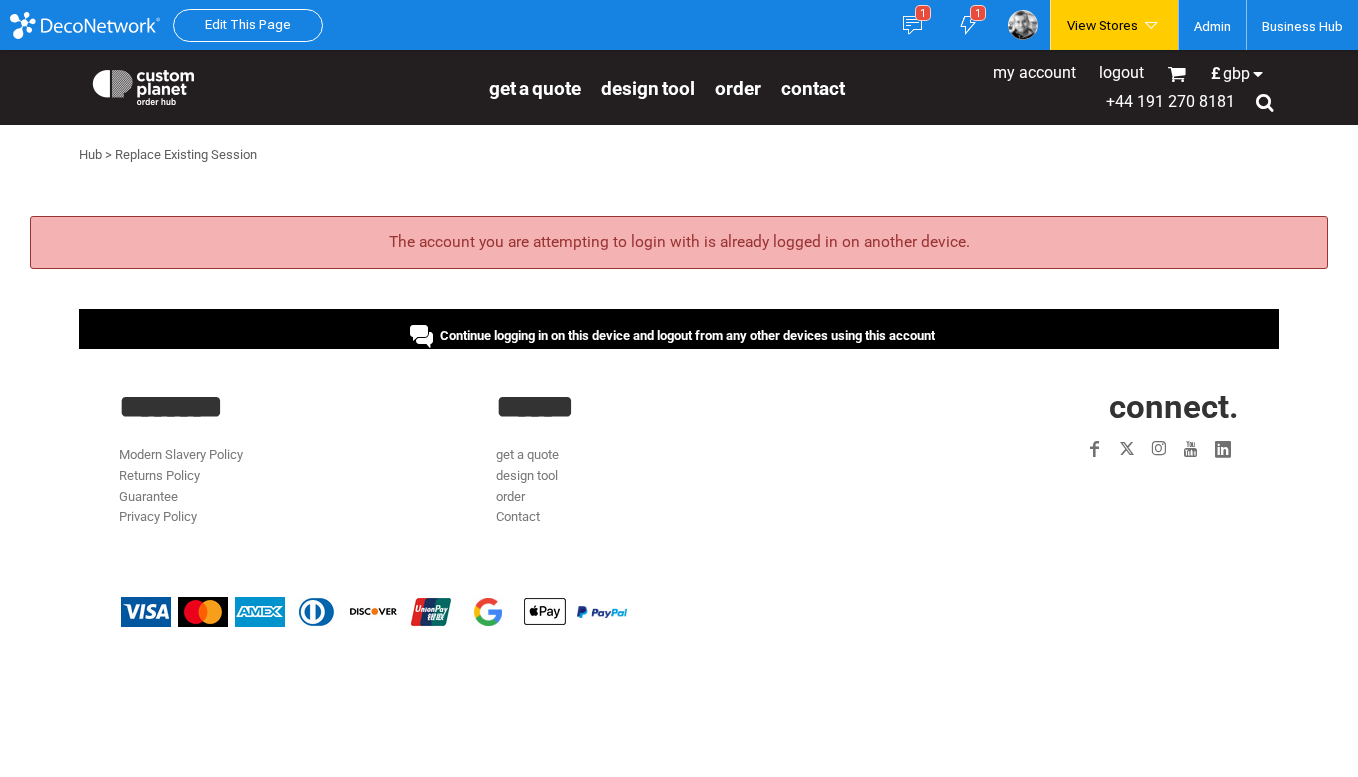 click on "Continue logging in on this device and logout from any other devices using this account" at bounding box center [687, 335] 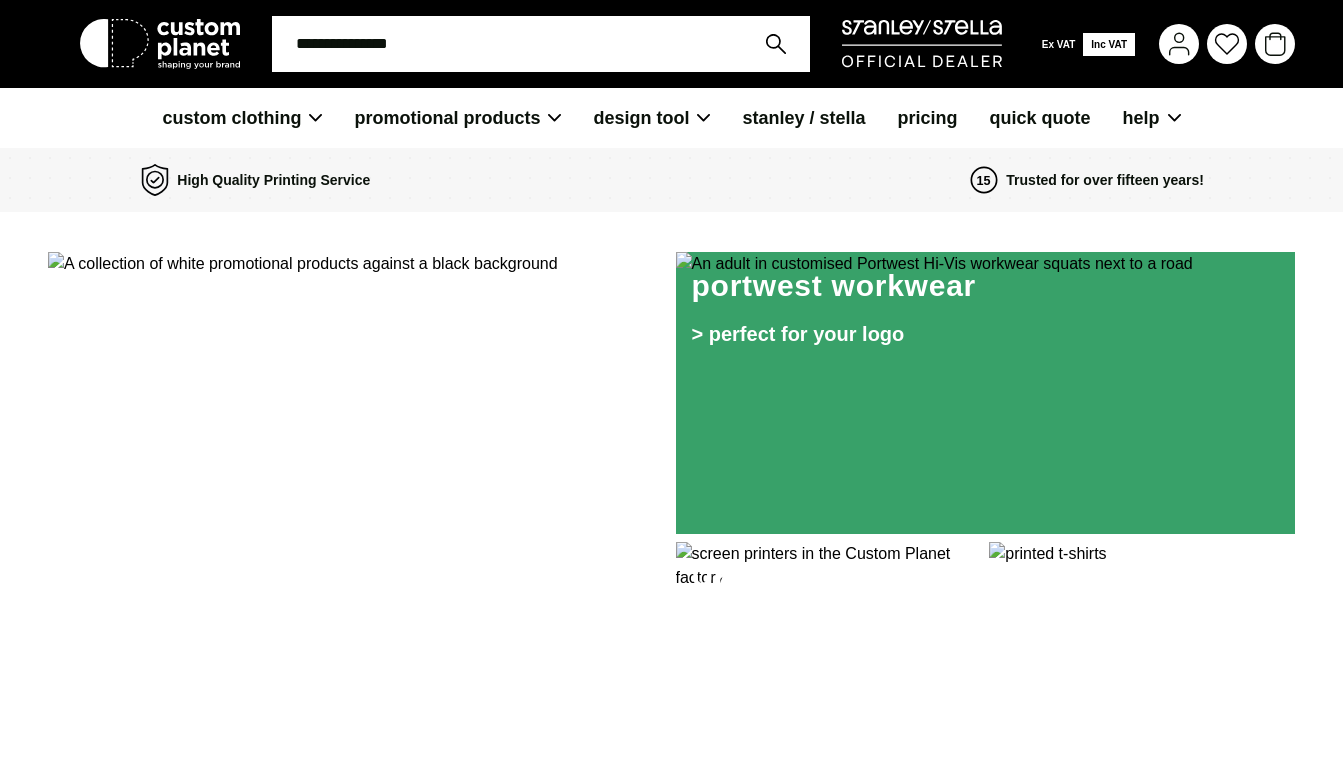 scroll, scrollTop: 0, scrollLeft: 0, axis: both 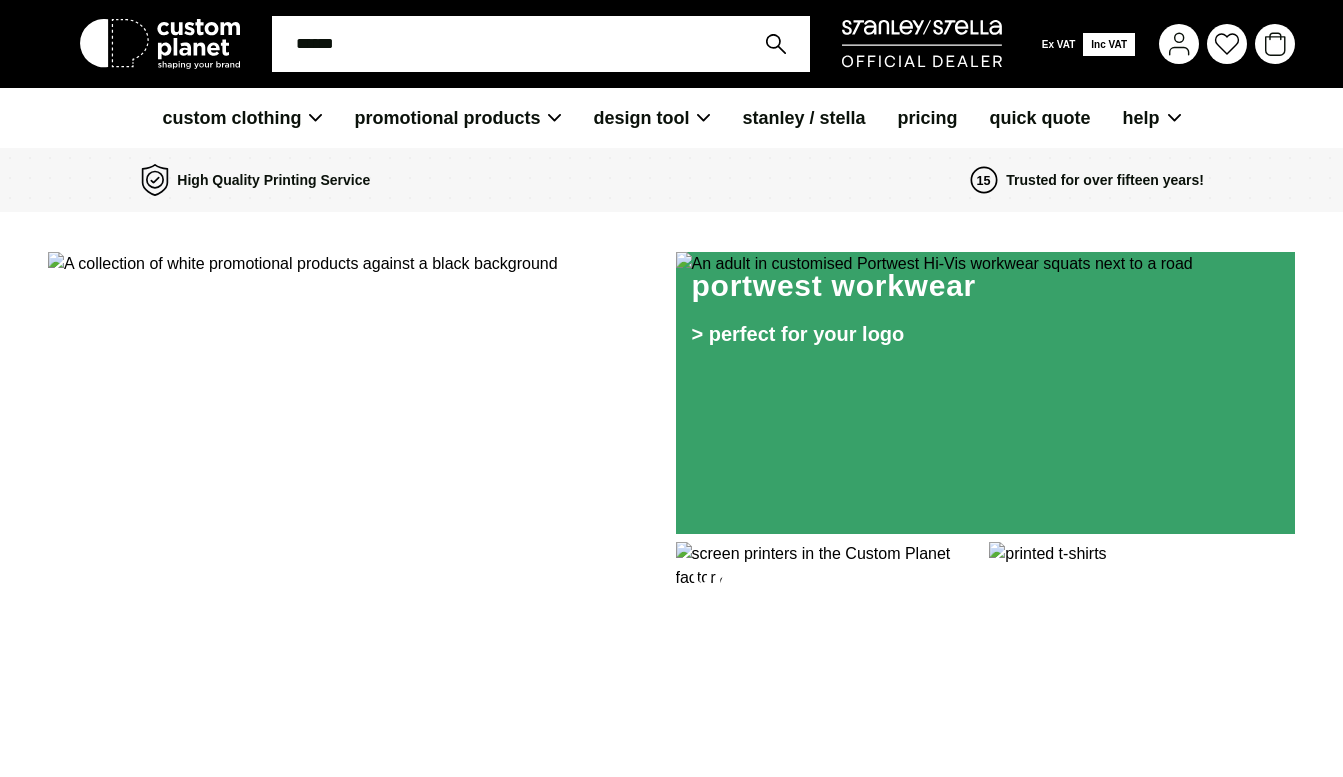 click at bounding box center (1179, 44) 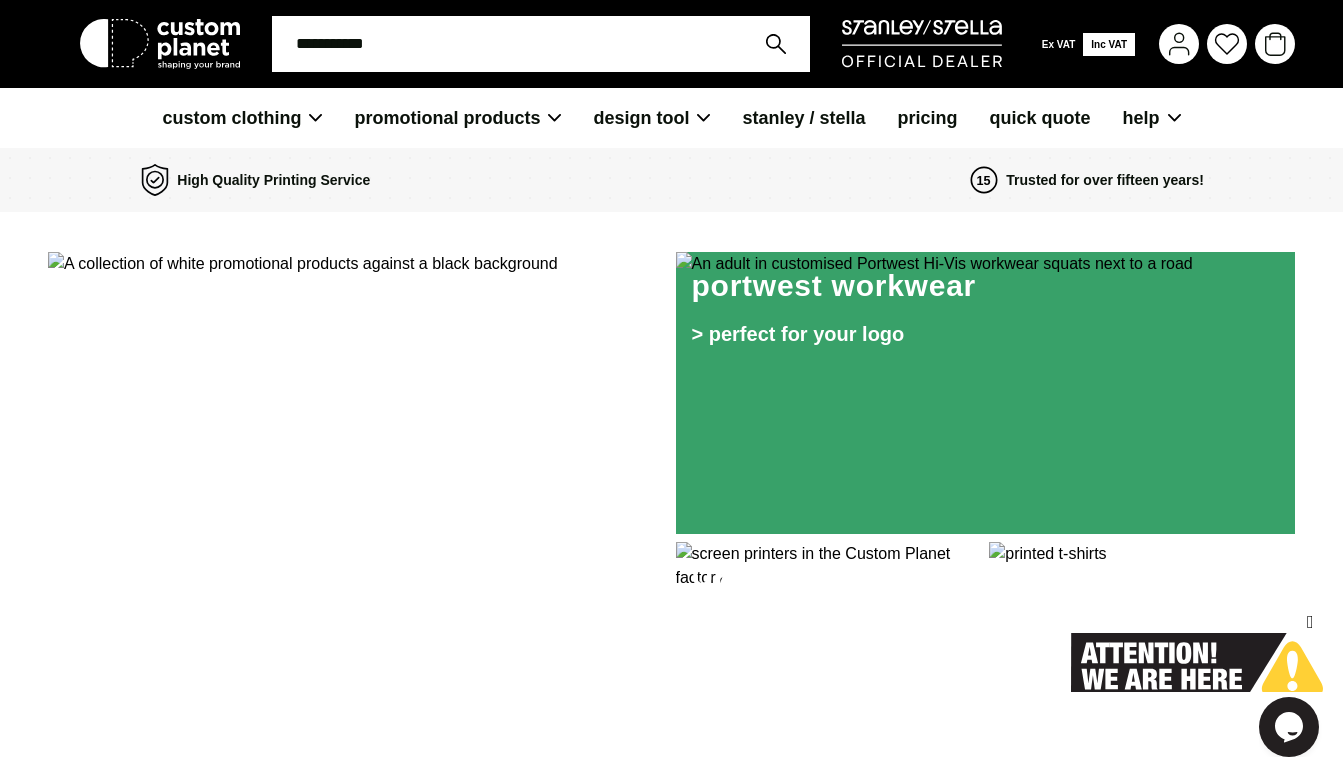 scroll, scrollTop: 0, scrollLeft: 0, axis: both 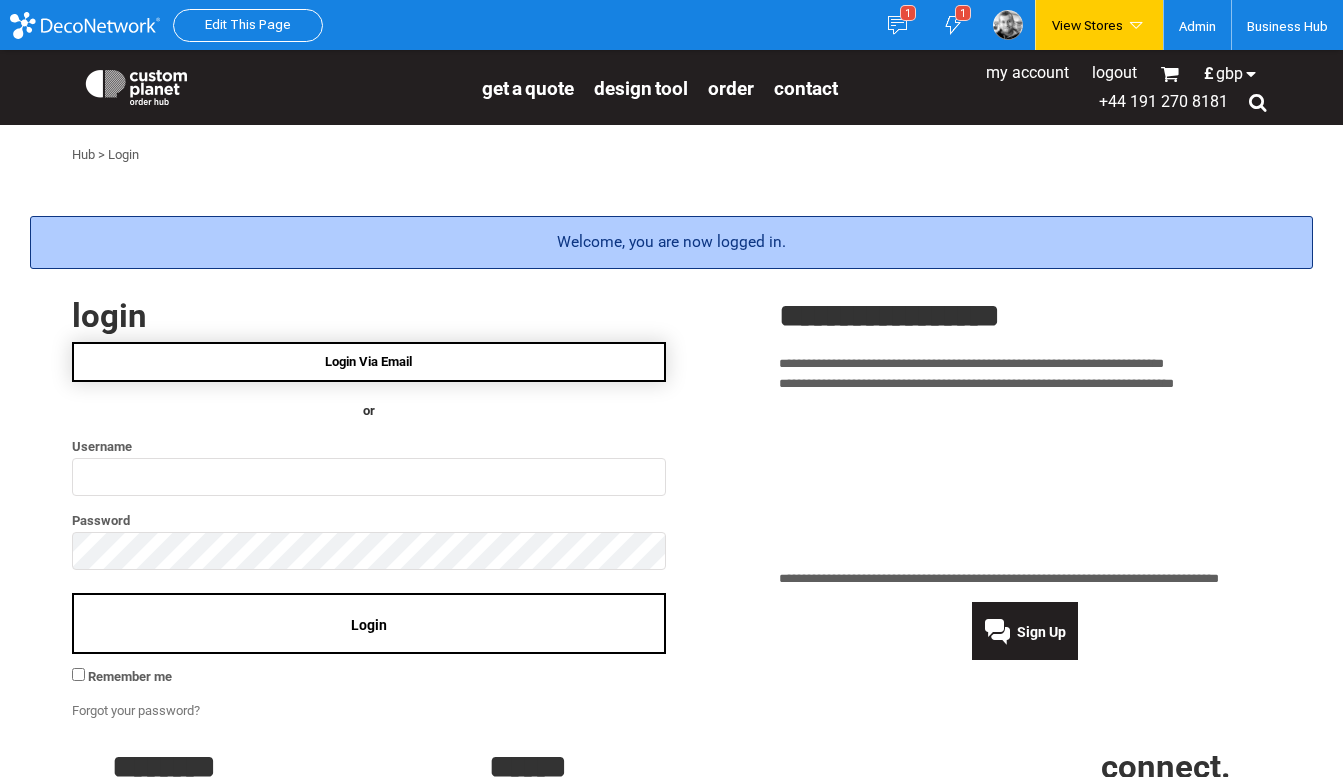 click on "Login Via Email" at bounding box center [369, 362] 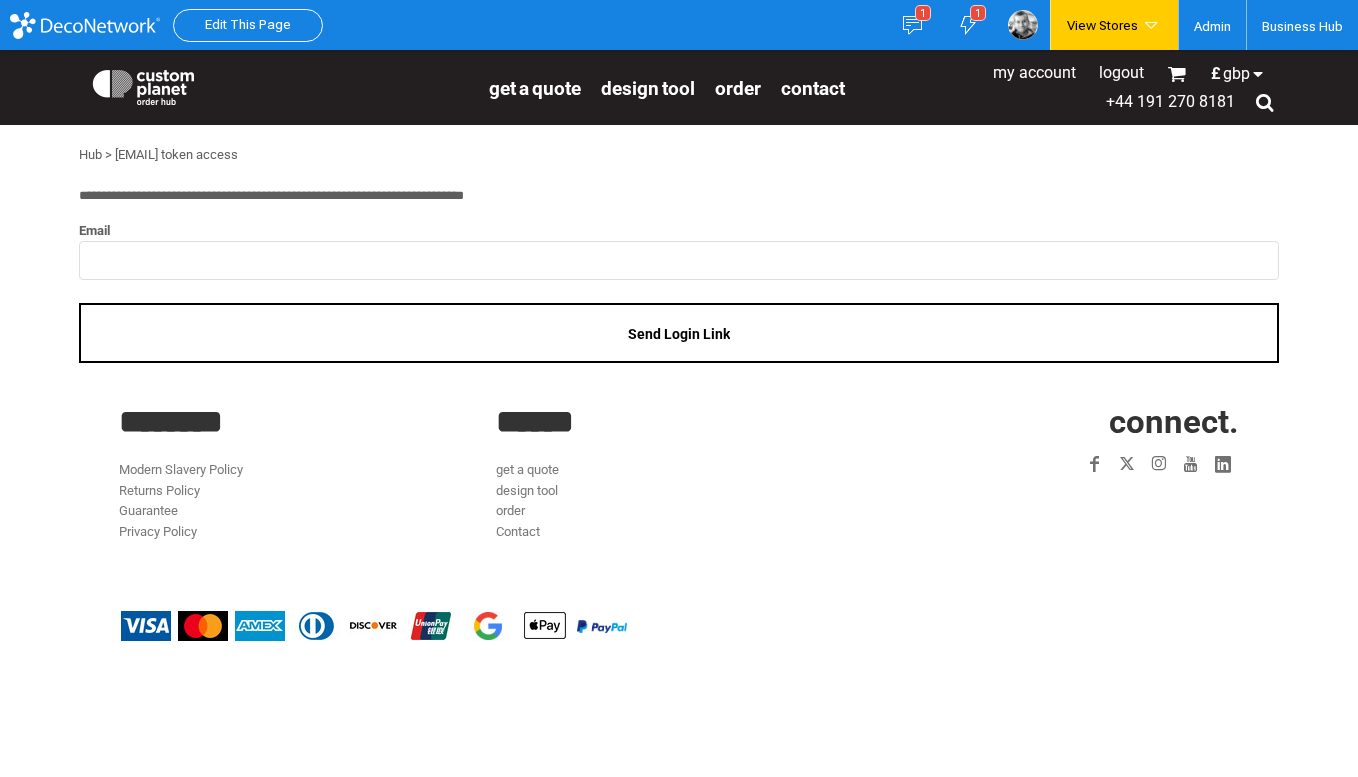 scroll, scrollTop: 0, scrollLeft: 0, axis: both 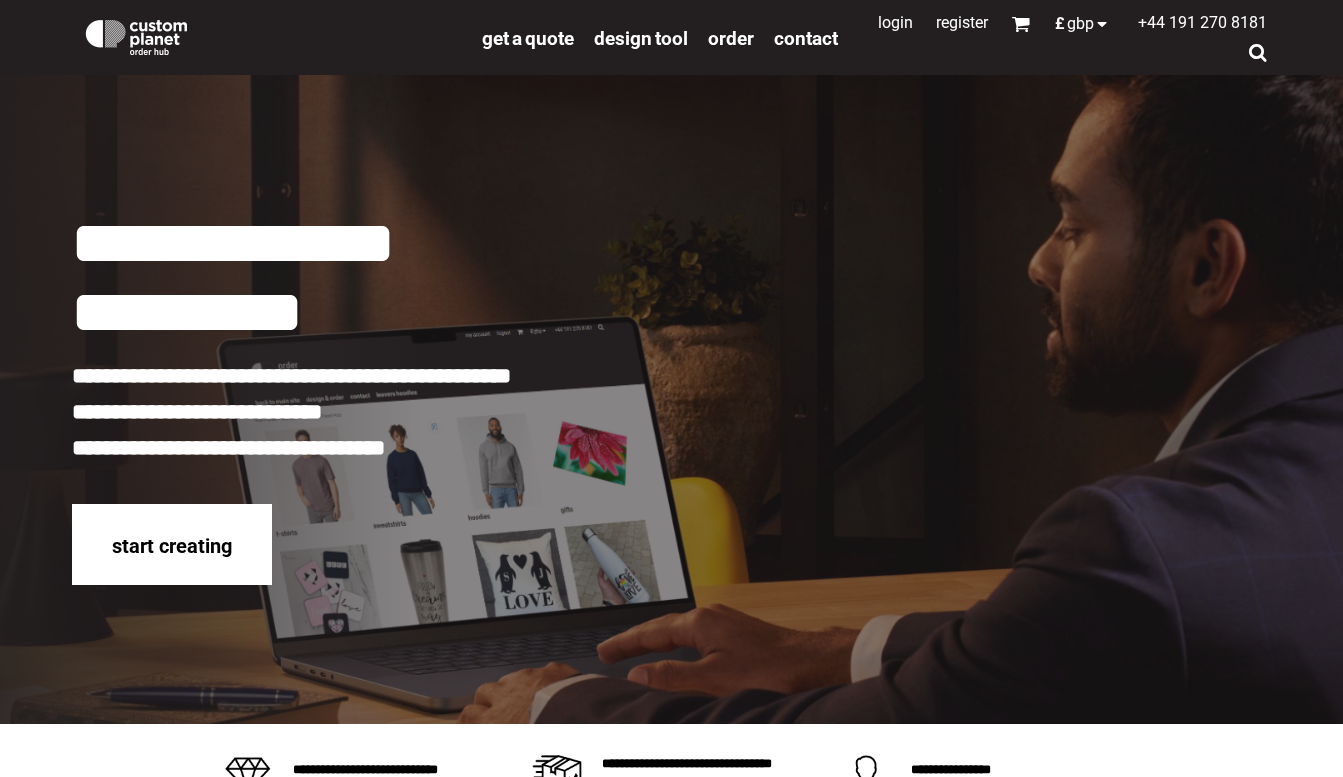 click on "Login" at bounding box center (895, 22) 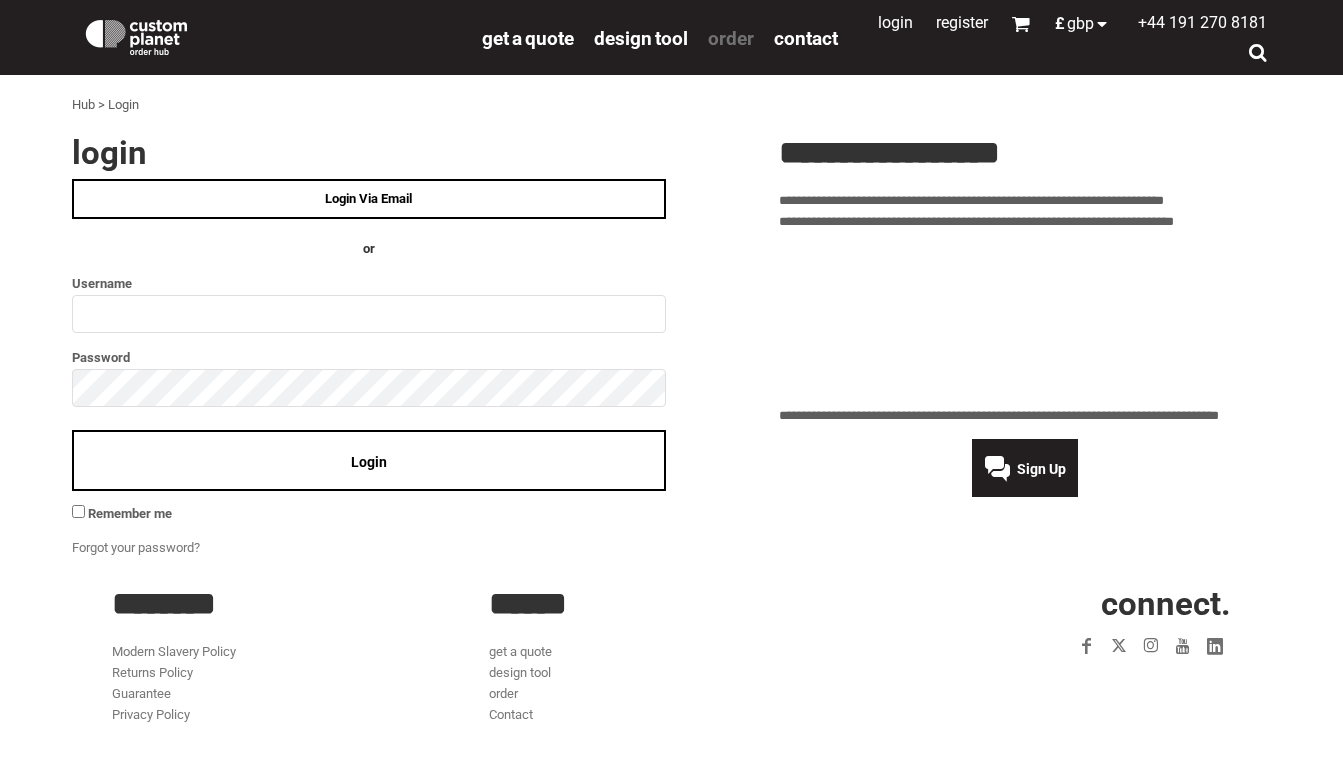 scroll, scrollTop: 0, scrollLeft: 0, axis: both 